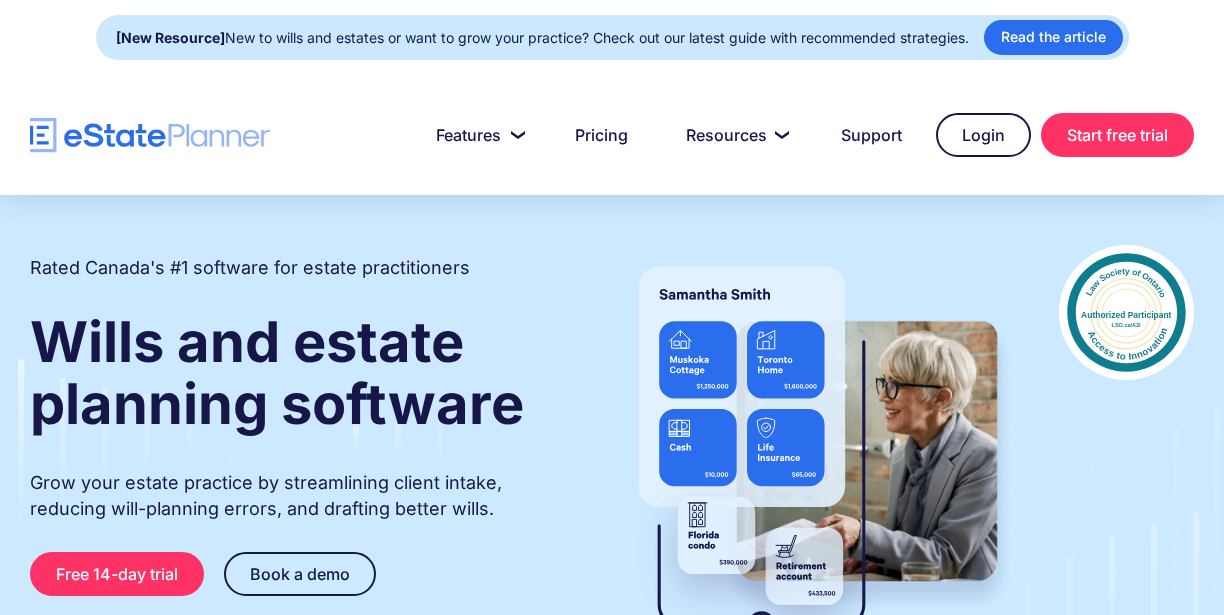 scroll, scrollTop: 0, scrollLeft: 0, axis: both 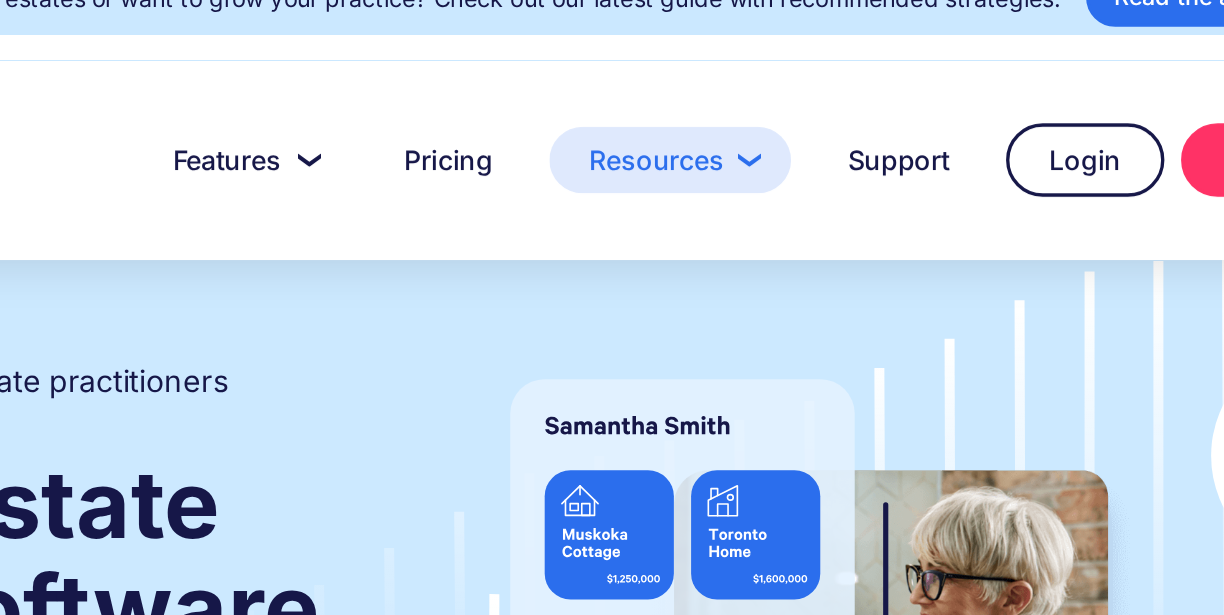 click on "Resources" at bounding box center (734, 135) 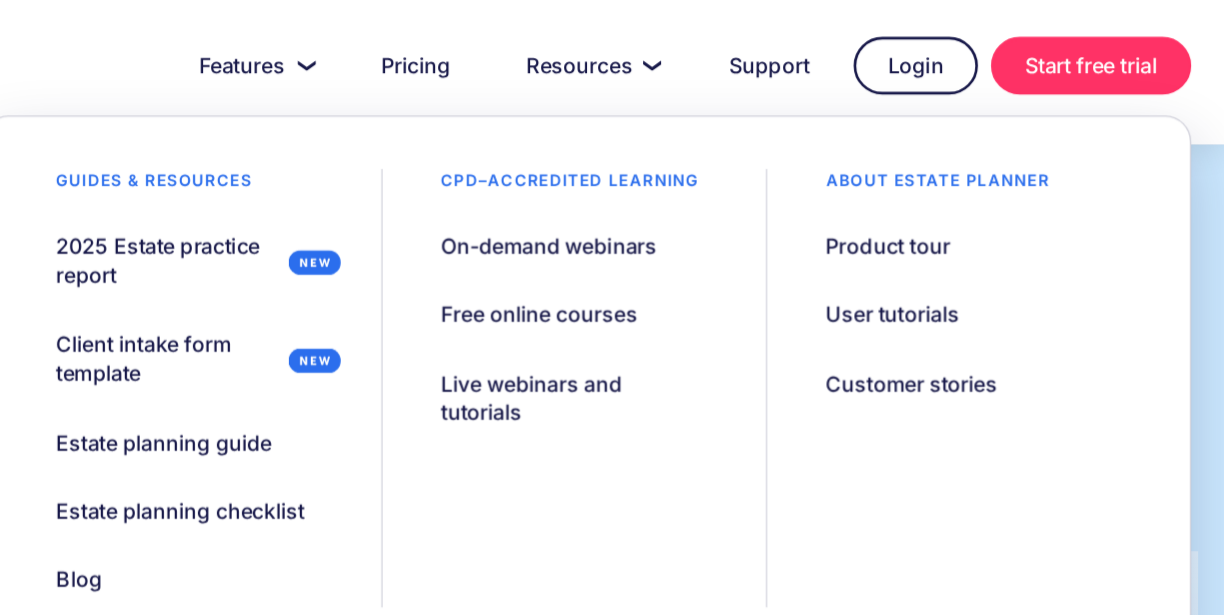 click on "Guides & resources 2025 Estate practice report Client intake form template Estate planning guide Estate planning checklist Blog CPD–accredited learning On-demand webinars Free online courses Live webinars and tutorials About estate planner Product tour User tutorials Customer stories" at bounding box center [732, 381] 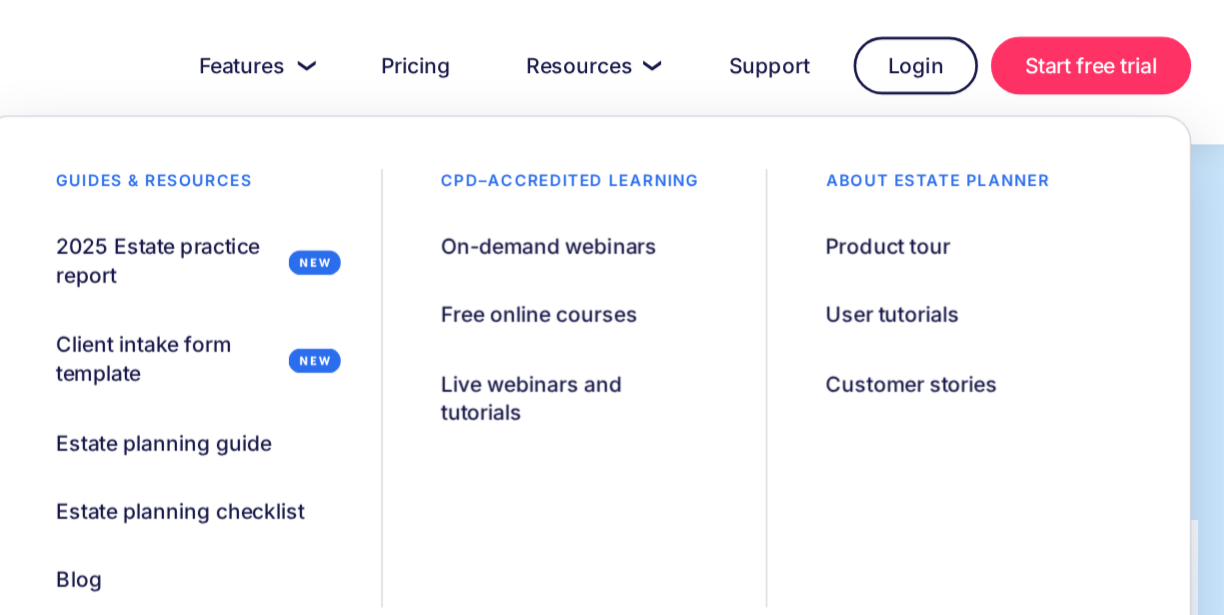 click on "CPD–accredited learning" at bounding box center [719, 228] 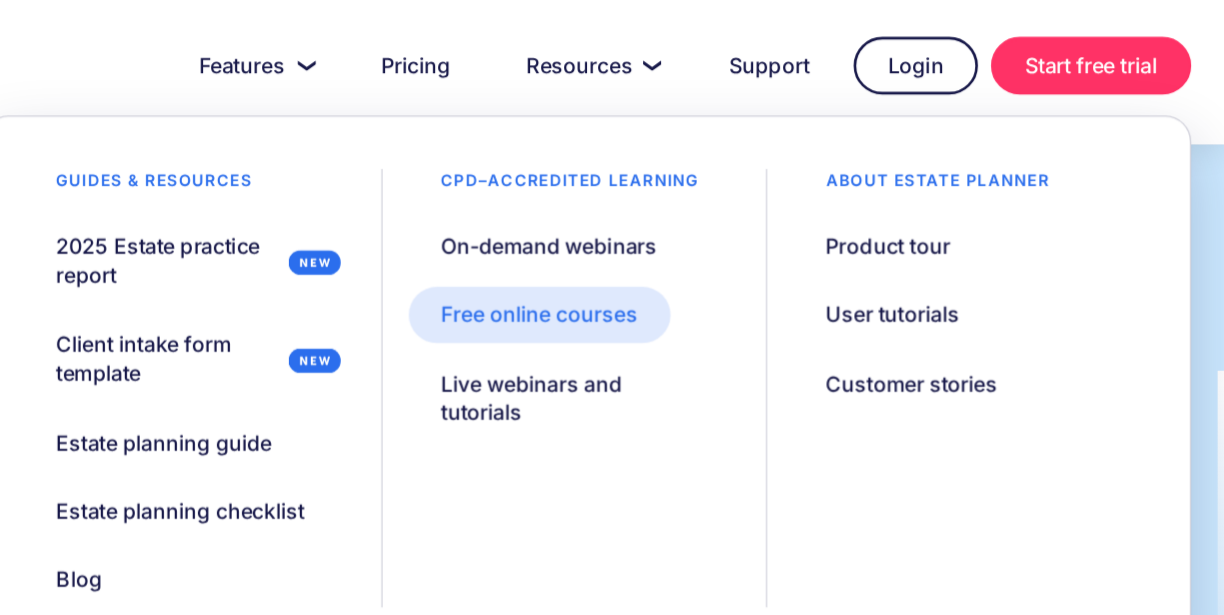 click on "Free online courses" at bounding box center [696, 325] 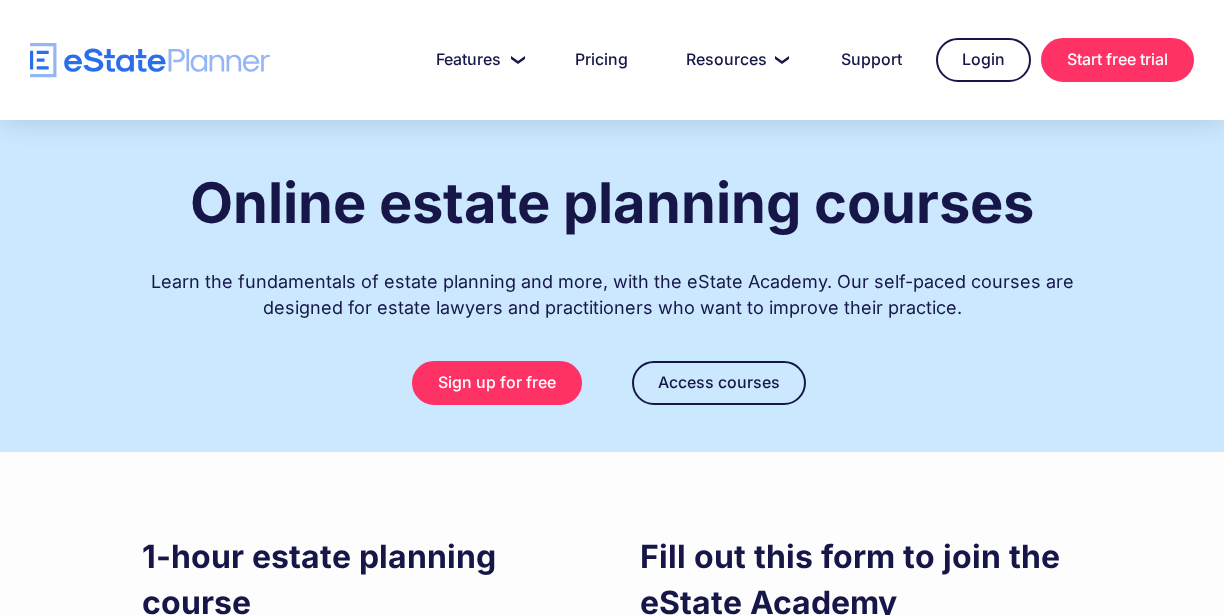scroll, scrollTop: 0, scrollLeft: 0, axis: both 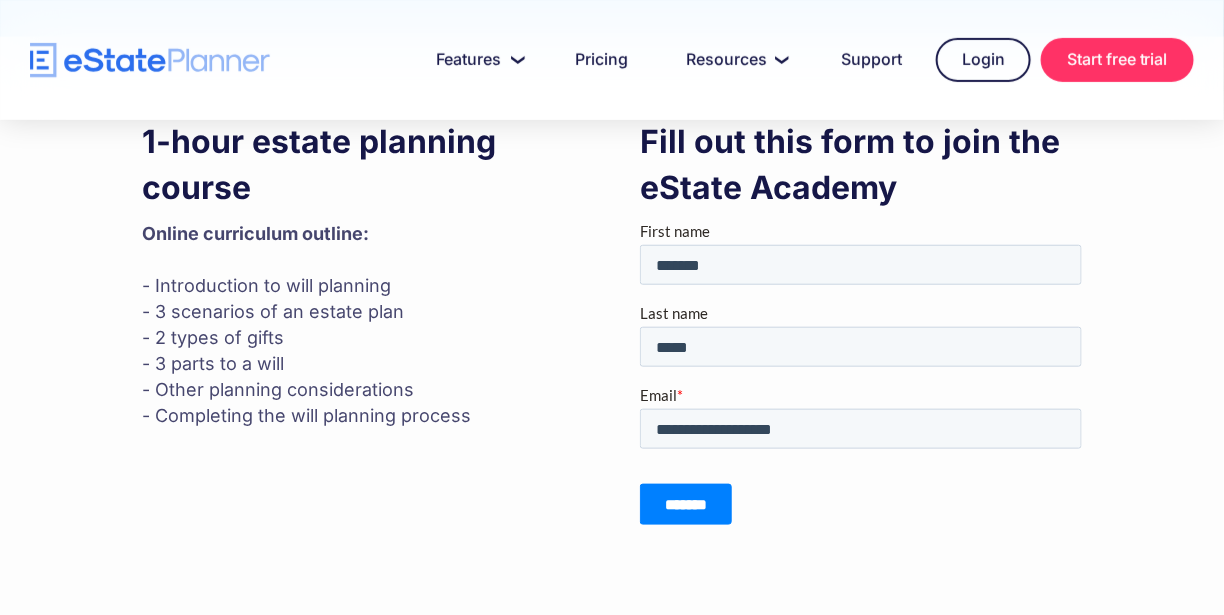 click on "*******" at bounding box center (685, 504) 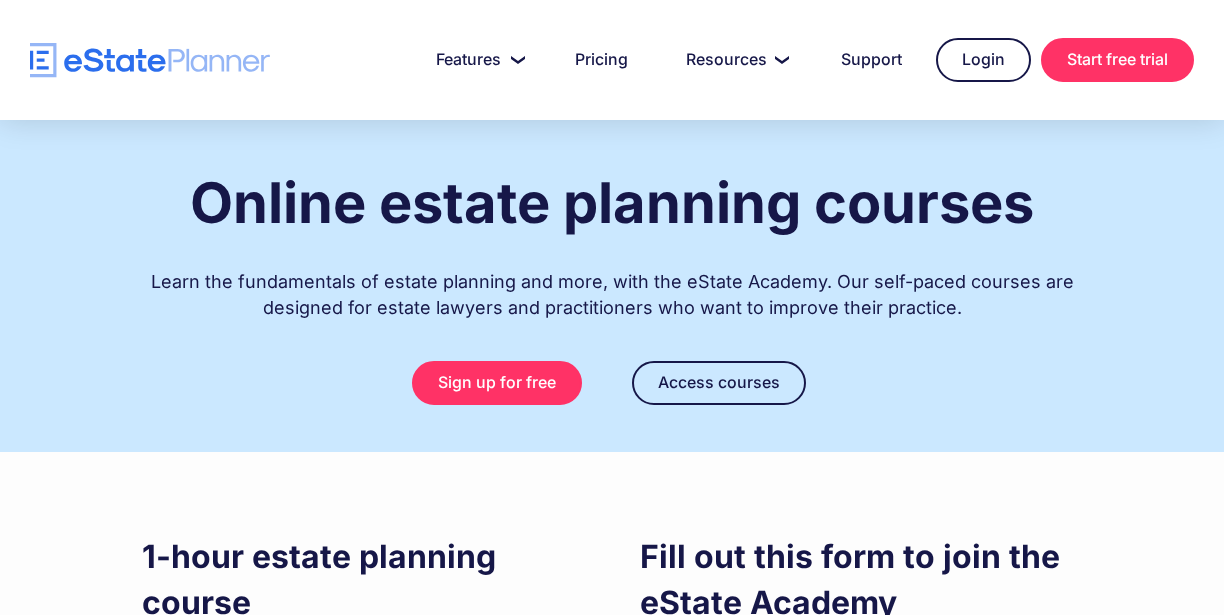 scroll, scrollTop: 415, scrollLeft: 0, axis: vertical 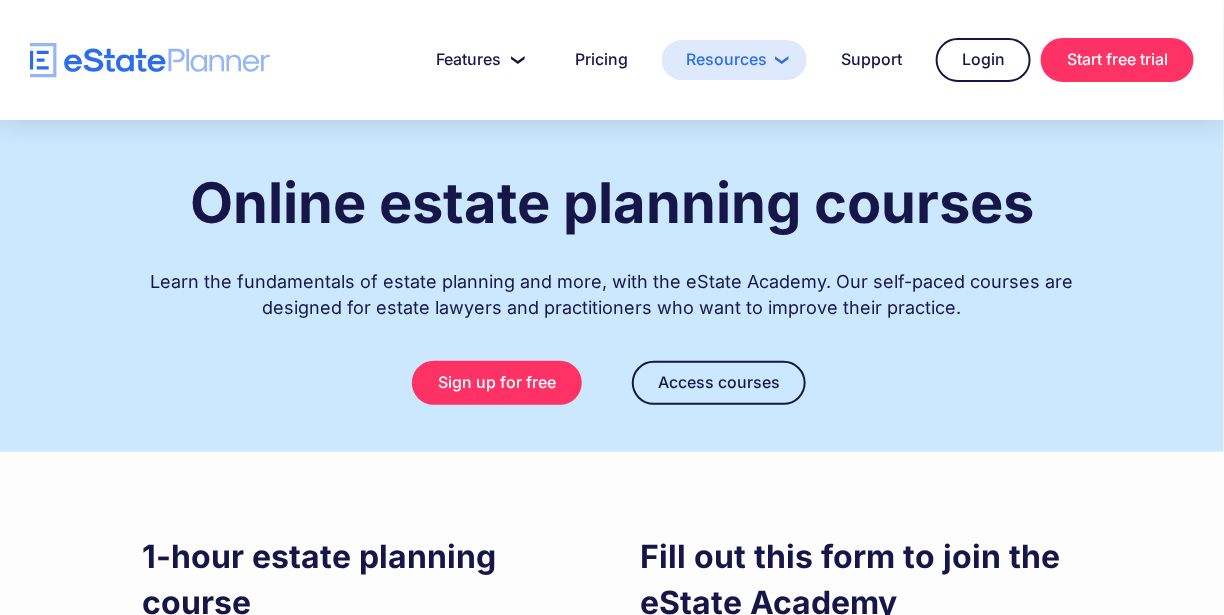 click on "Resources" at bounding box center [734, 60] 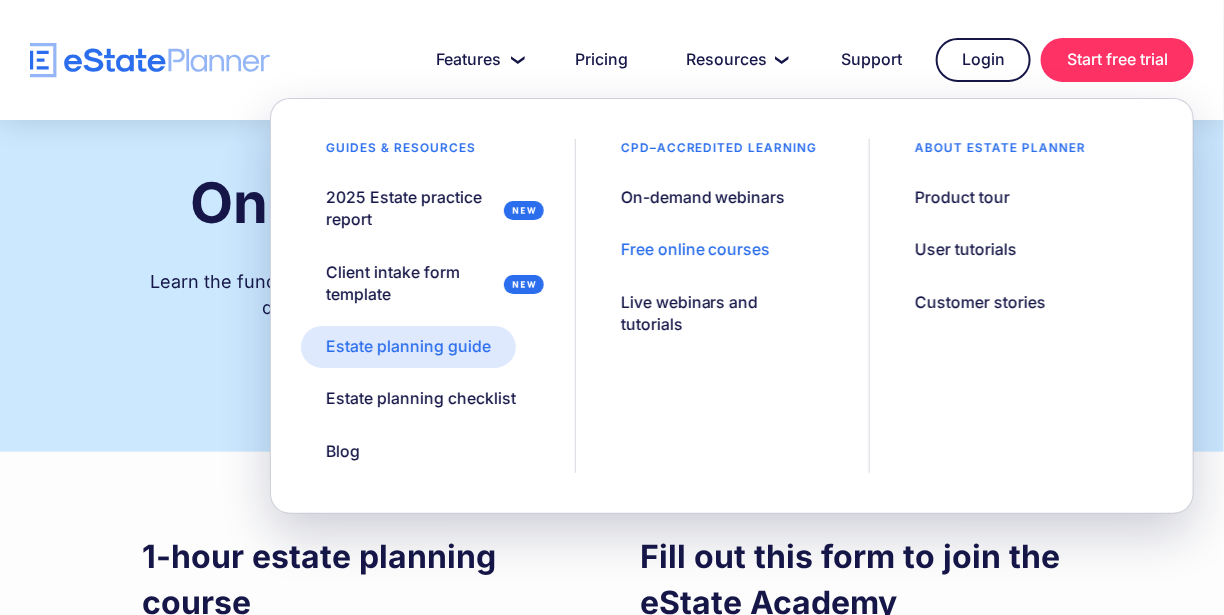 click on "Estate planning guide" at bounding box center (408, 347) 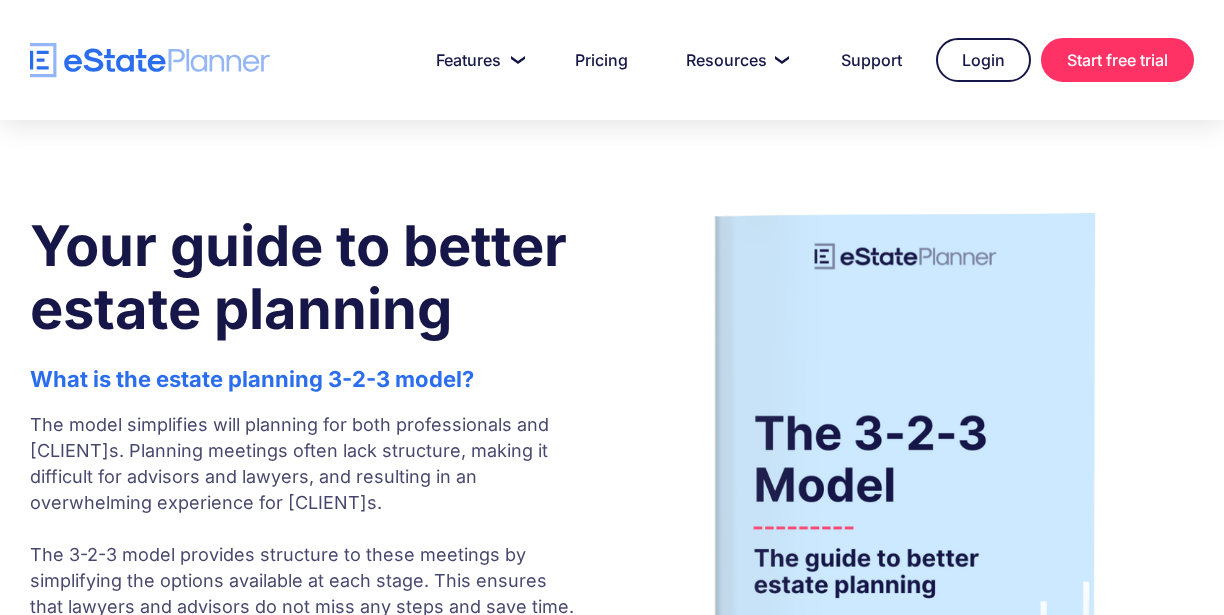 scroll, scrollTop: 0, scrollLeft: 0, axis: both 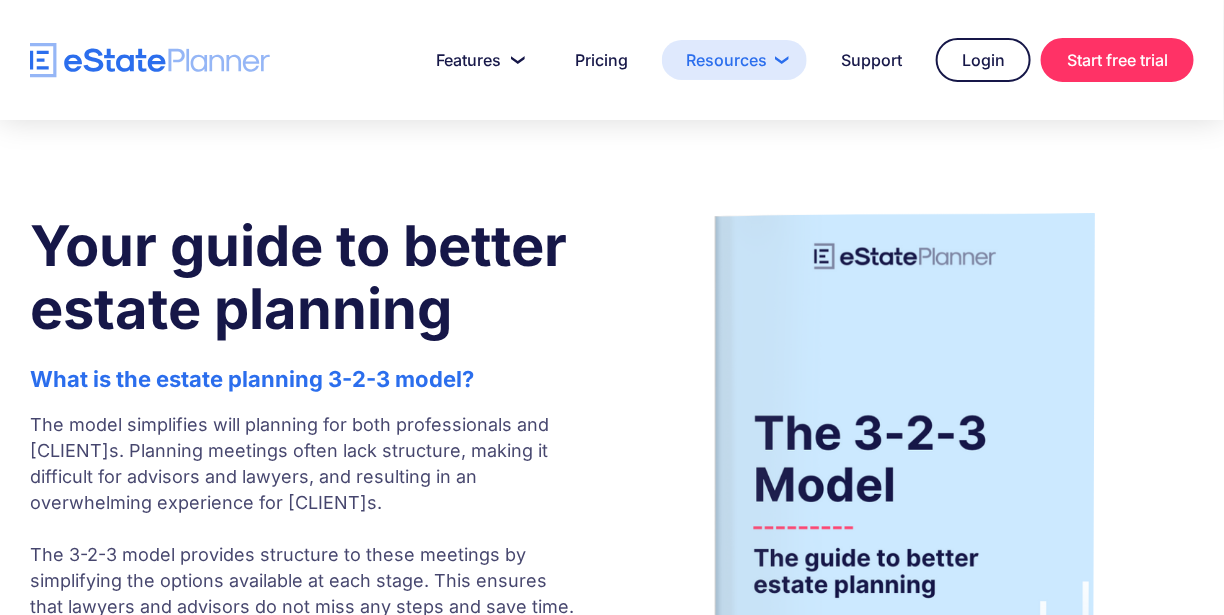 click on "Resources" at bounding box center [734, 60] 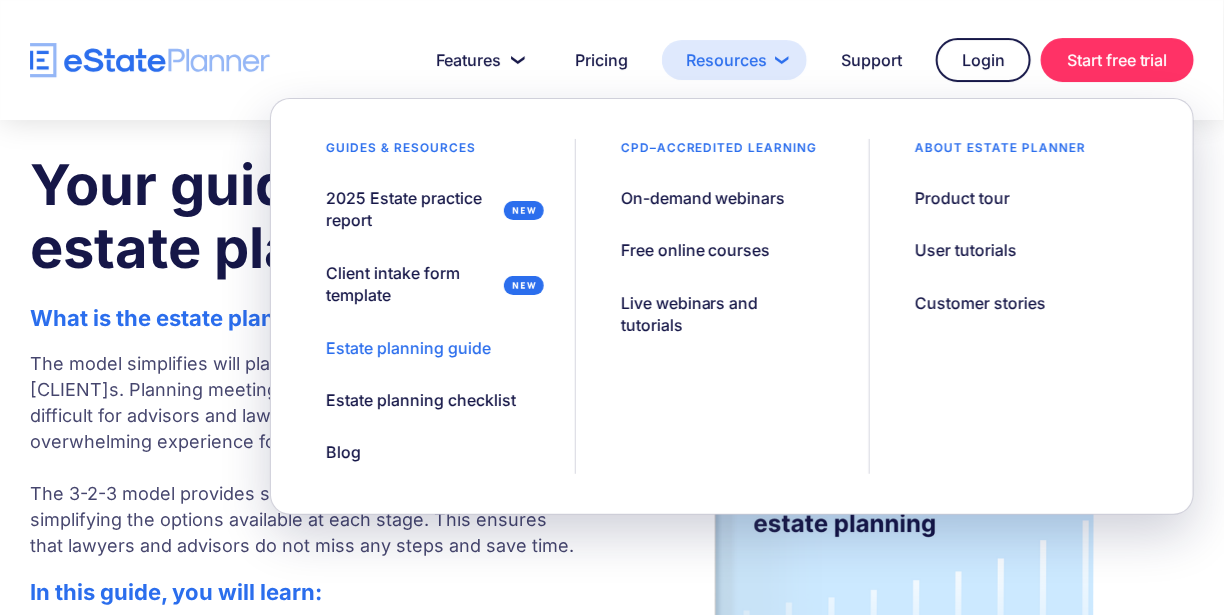 scroll, scrollTop: 61, scrollLeft: 0, axis: vertical 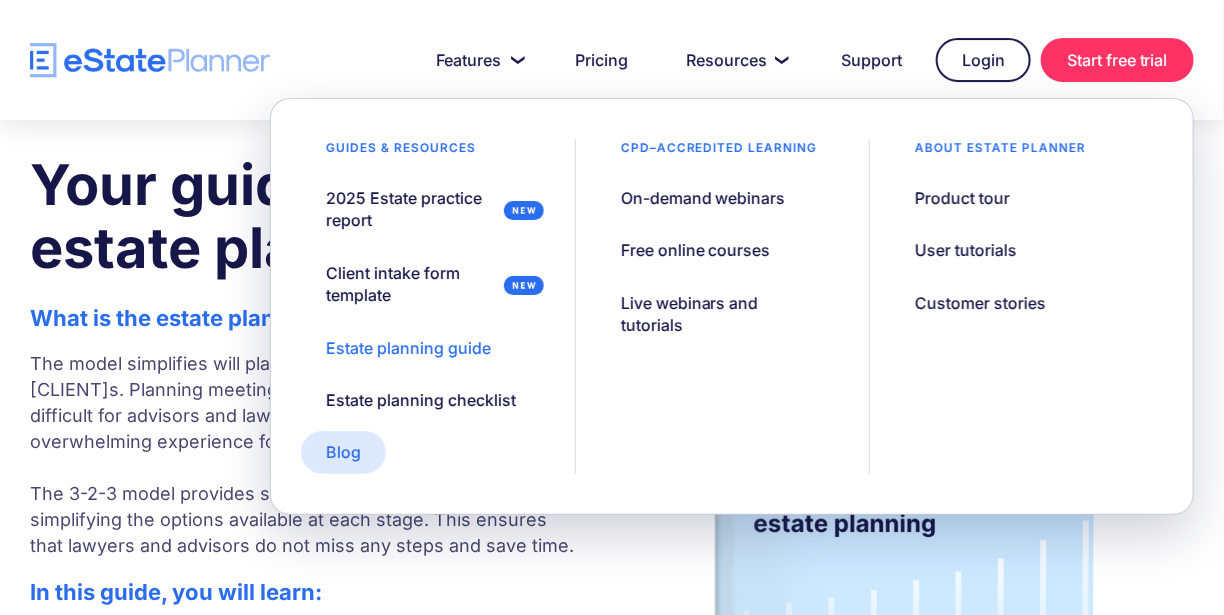 click on "Blog" at bounding box center [343, 452] 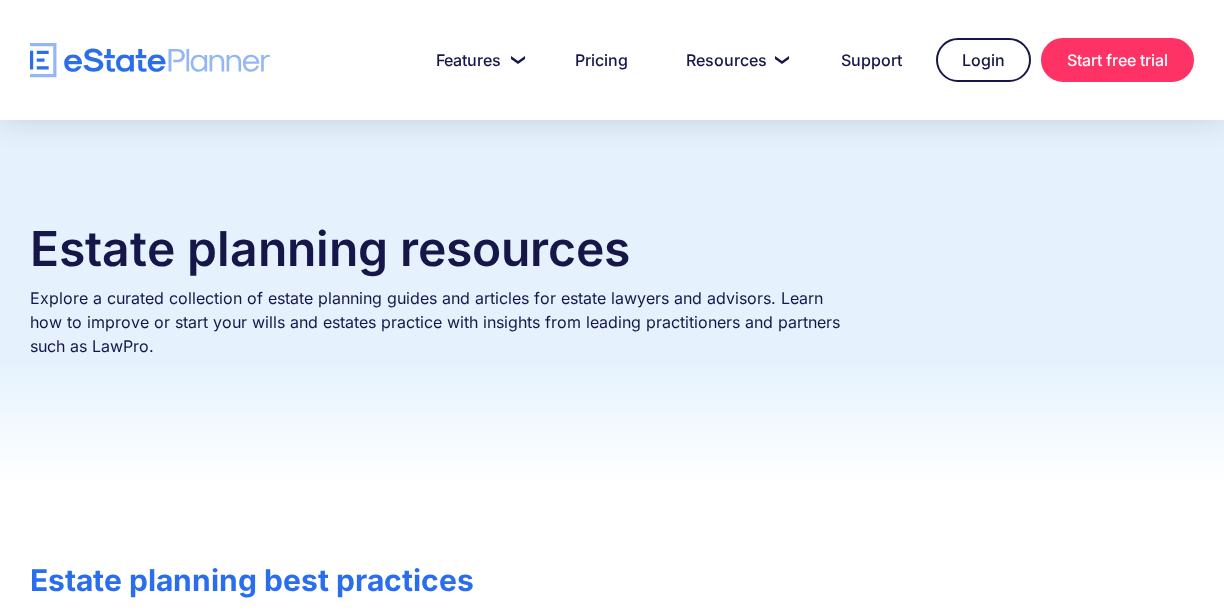 scroll, scrollTop: 0, scrollLeft: 0, axis: both 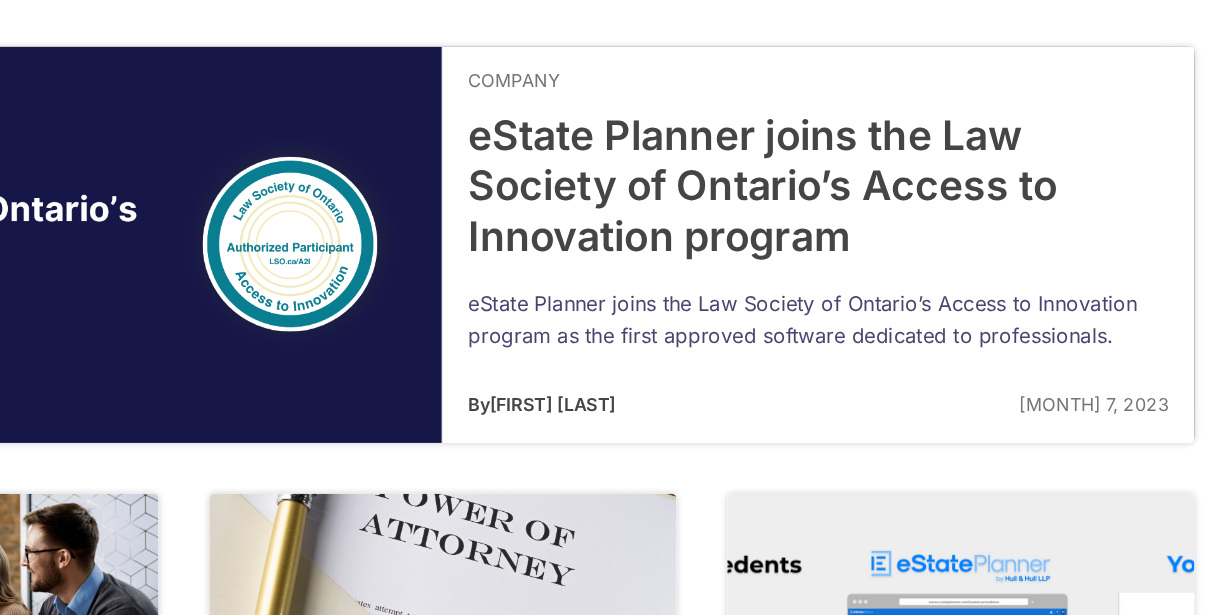 click at bounding box center [612, 323] 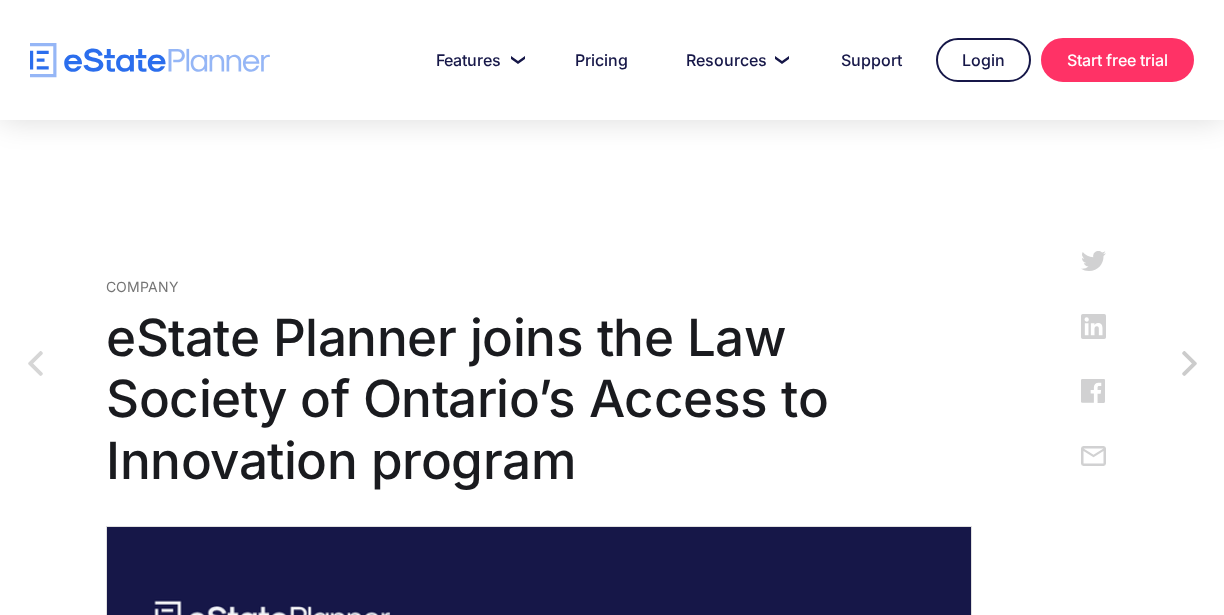 scroll, scrollTop: 0, scrollLeft: 0, axis: both 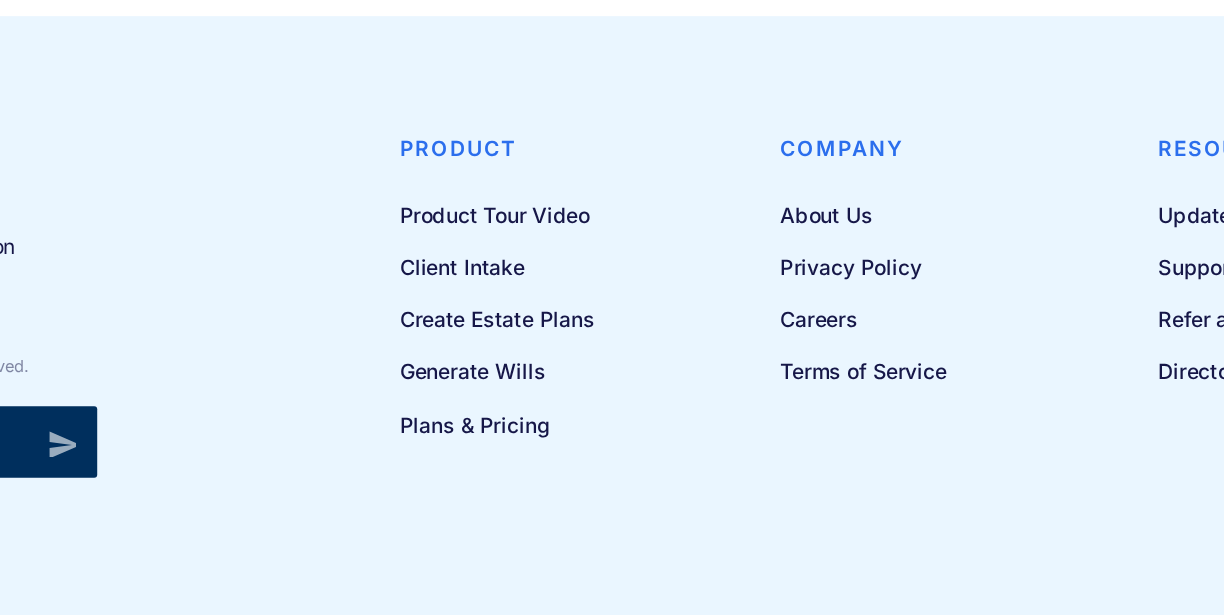 click on "Join our newsletter to stay up to date on features and releases Copyright ©  2025  eState Planner. All rights reserved. ****** Thank you for subscribing! Oops! Something went wrong while submitting your email. Product Product Tour Video Client Intake Create Estate Plans Generate Wills Plans & Pricing Company About Us Privacy Policy Careers Terms of Service Resources Updates Support Refer a Friend Directory" at bounding box center (612, 418) 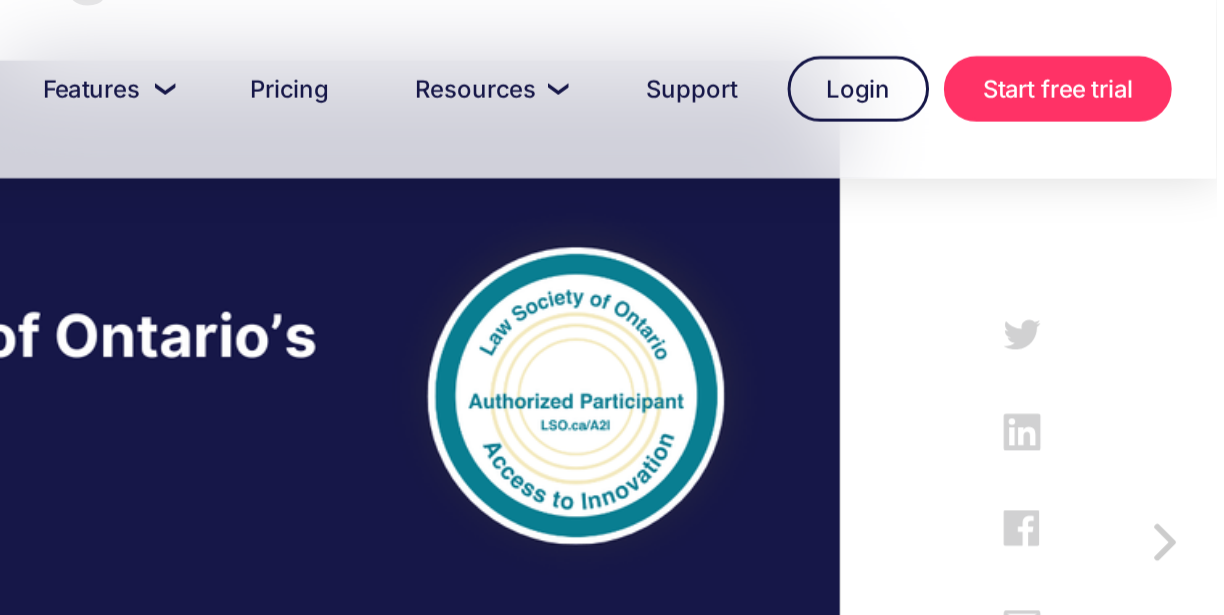 scroll, scrollTop: 0, scrollLeft: 0, axis: both 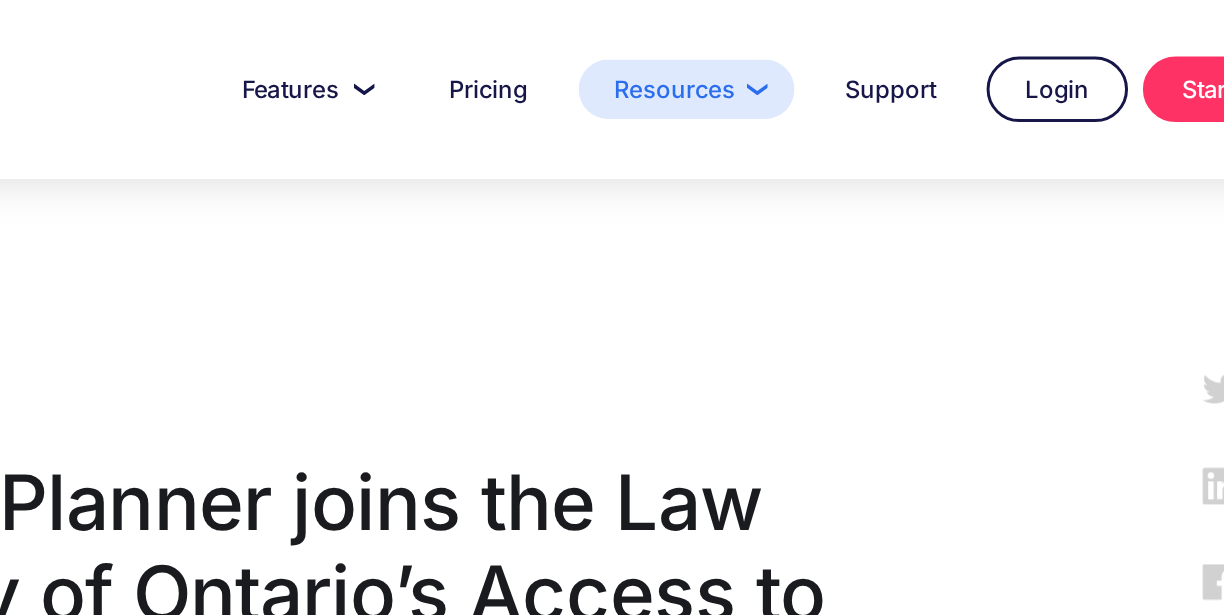 click on "Resources" at bounding box center [734, 60] 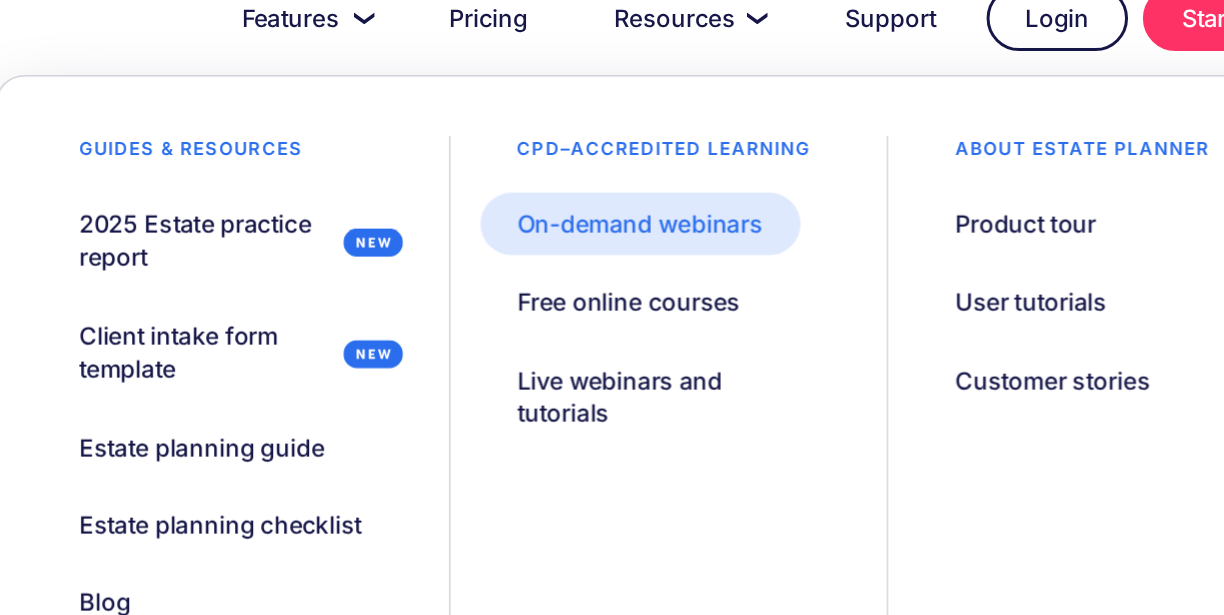 click on "On-demand webinars" at bounding box center [703, 198] 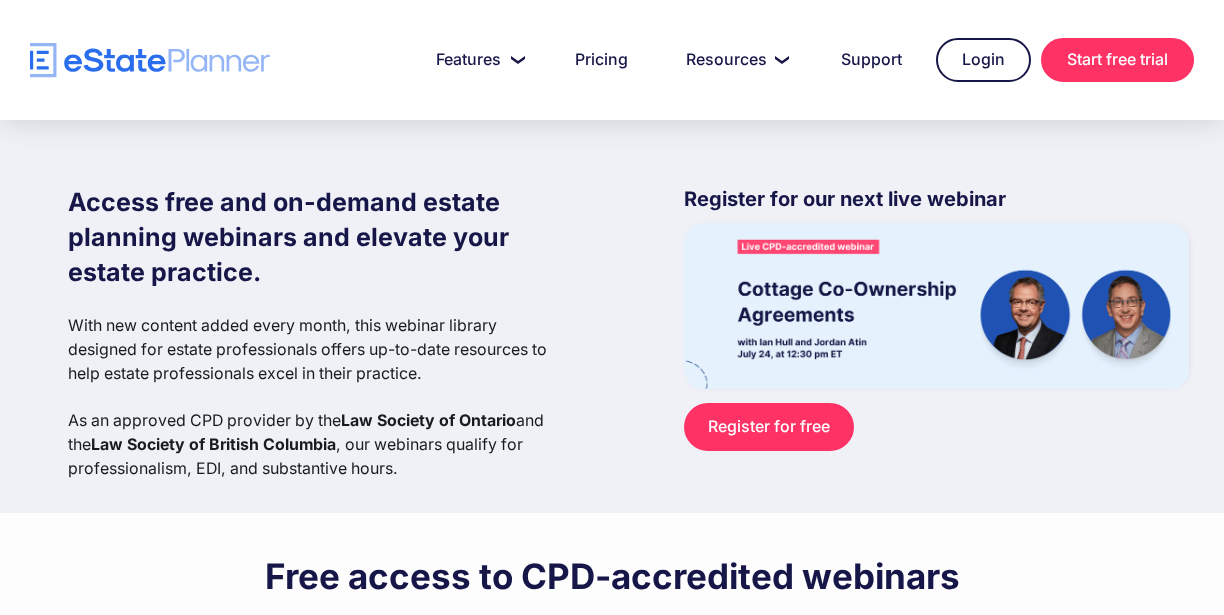 scroll, scrollTop: 0, scrollLeft: 0, axis: both 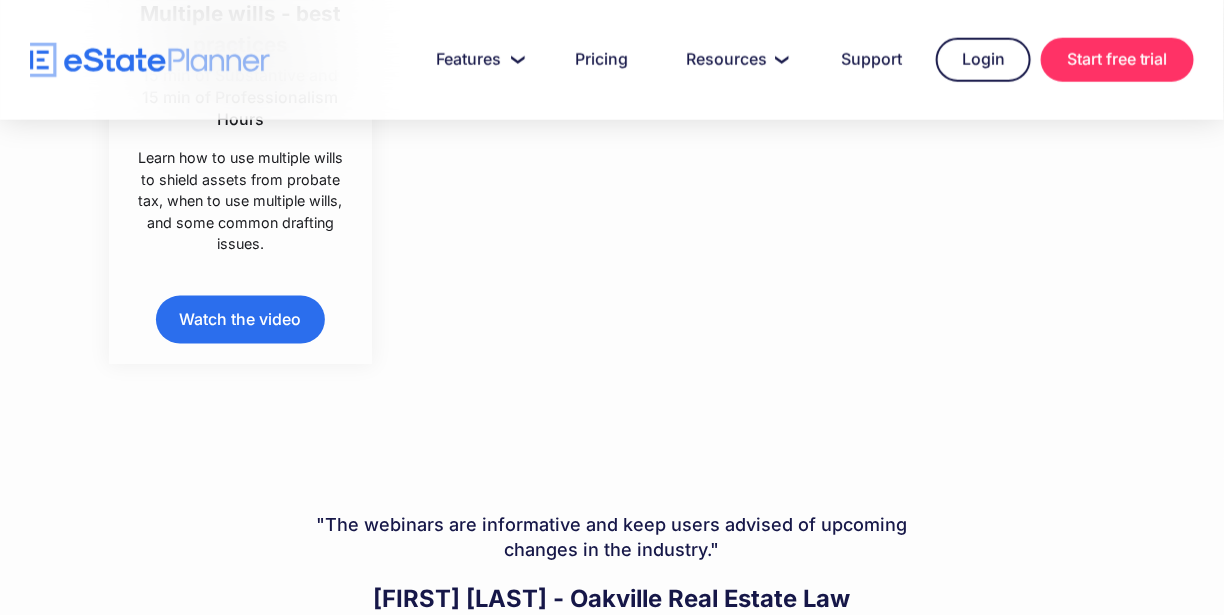 click on "Watch the video" at bounding box center (241, 320) 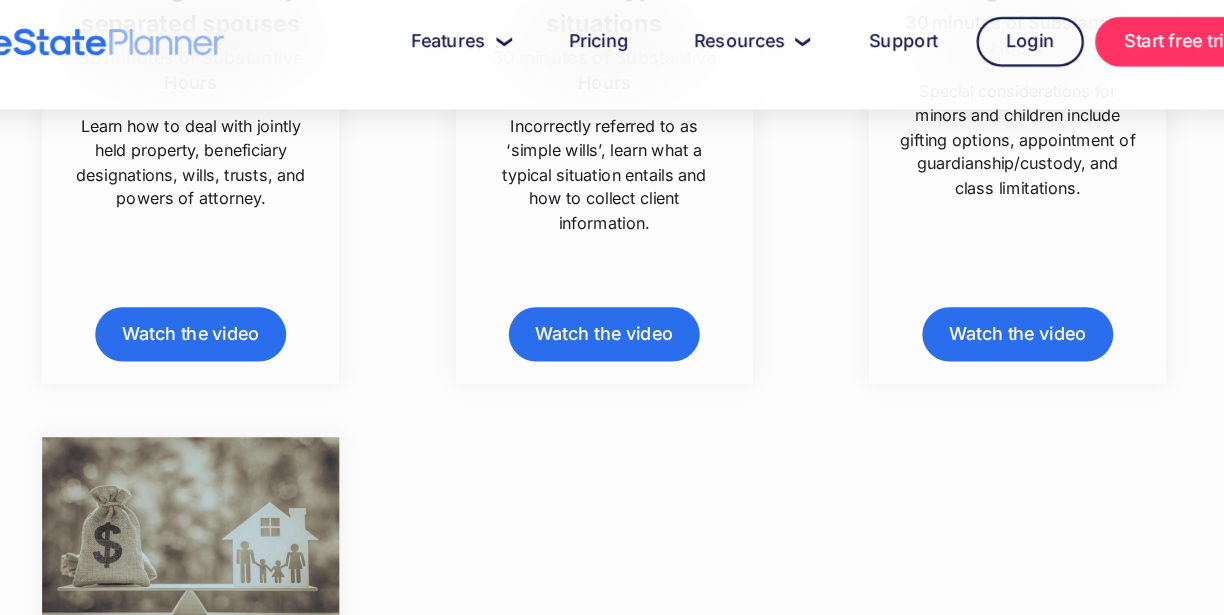 scroll, scrollTop: 9655, scrollLeft: 0, axis: vertical 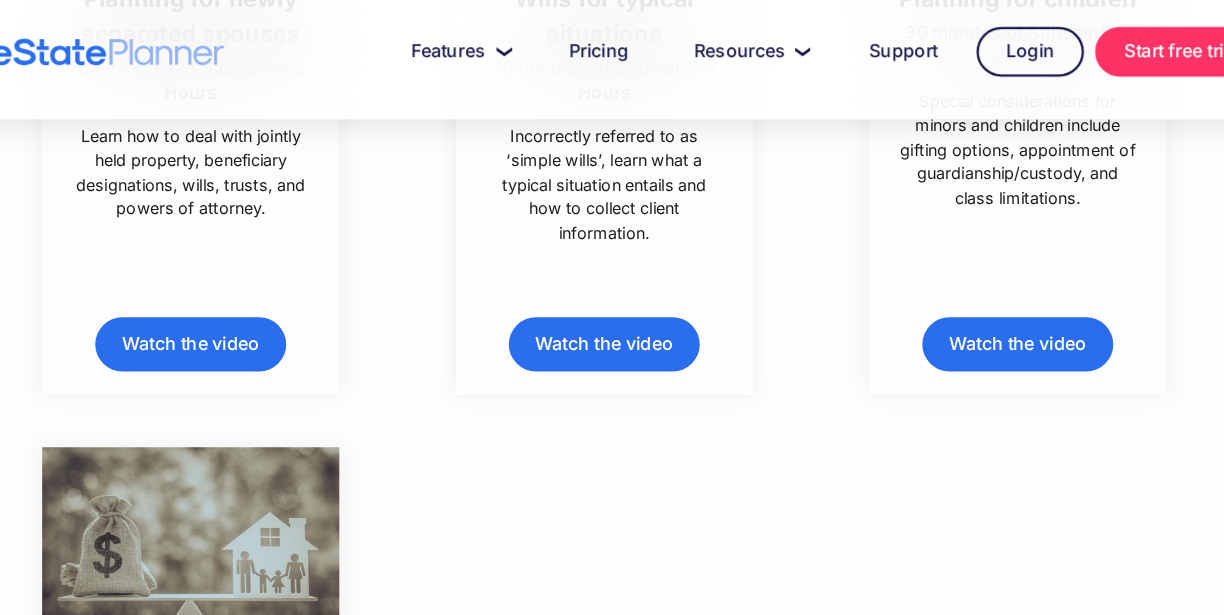 click on "Watch the video" at bounding box center (973, 319) 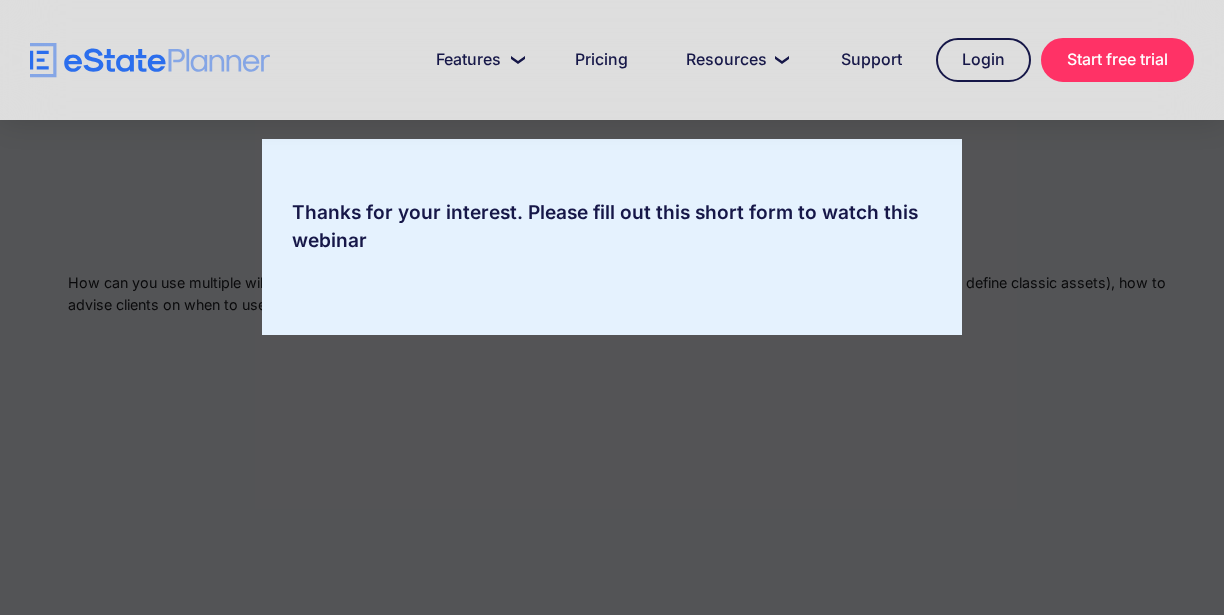 scroll, scrollTop: 0, scrollLeft: 0, axis: both 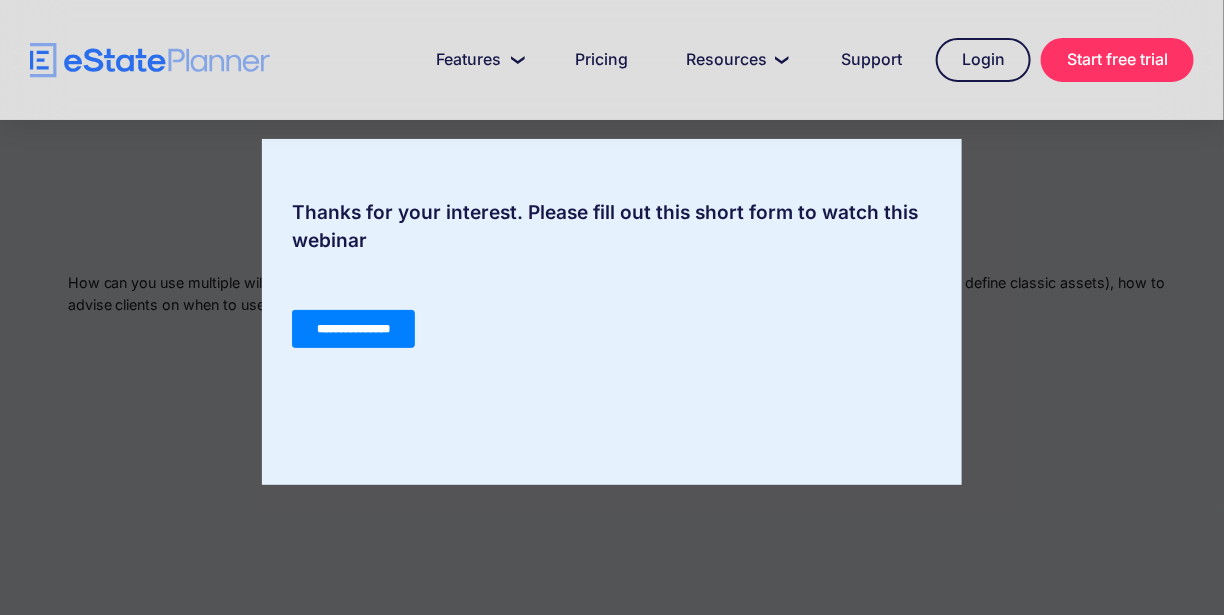 click on "**********" at bounding box center (352, 328) 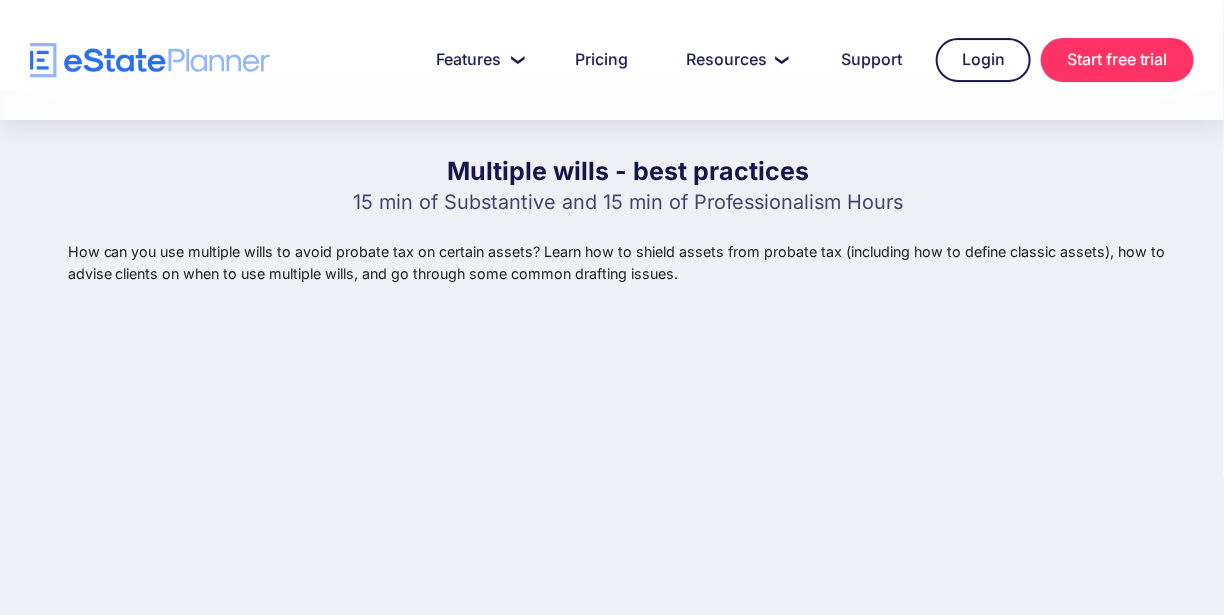 scroll, scrollTop: 27, scrollLeft: 0, axis: vertical 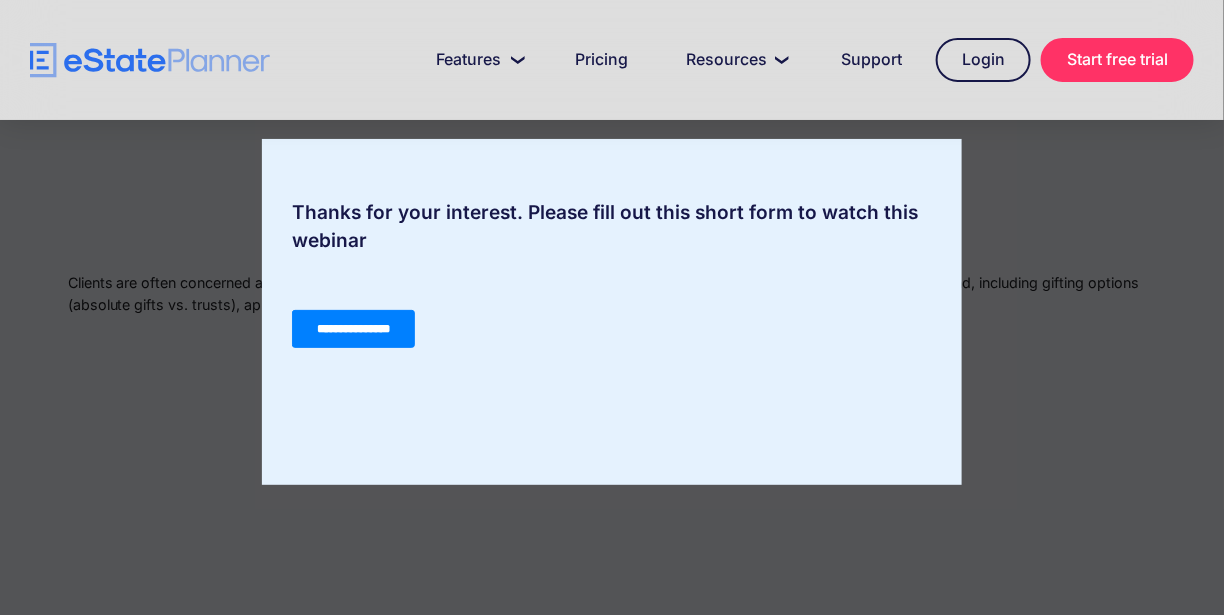 click on "**********" at bounding box center (352, 328) 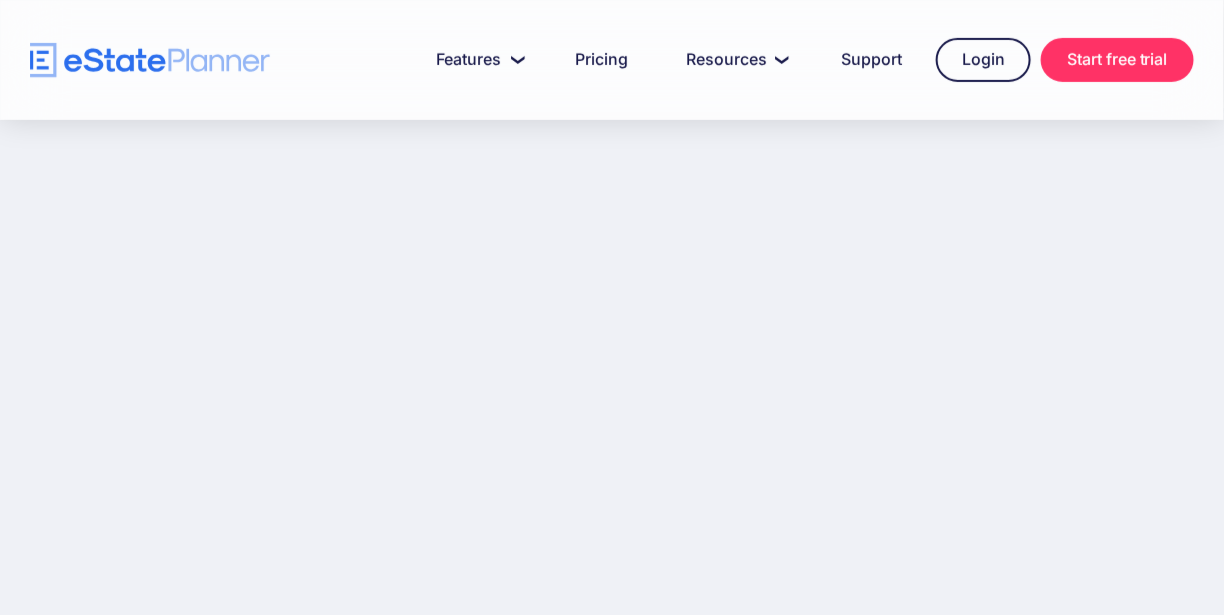 scroll, scrollTop: 0, scrollLeft: 0, axis: both 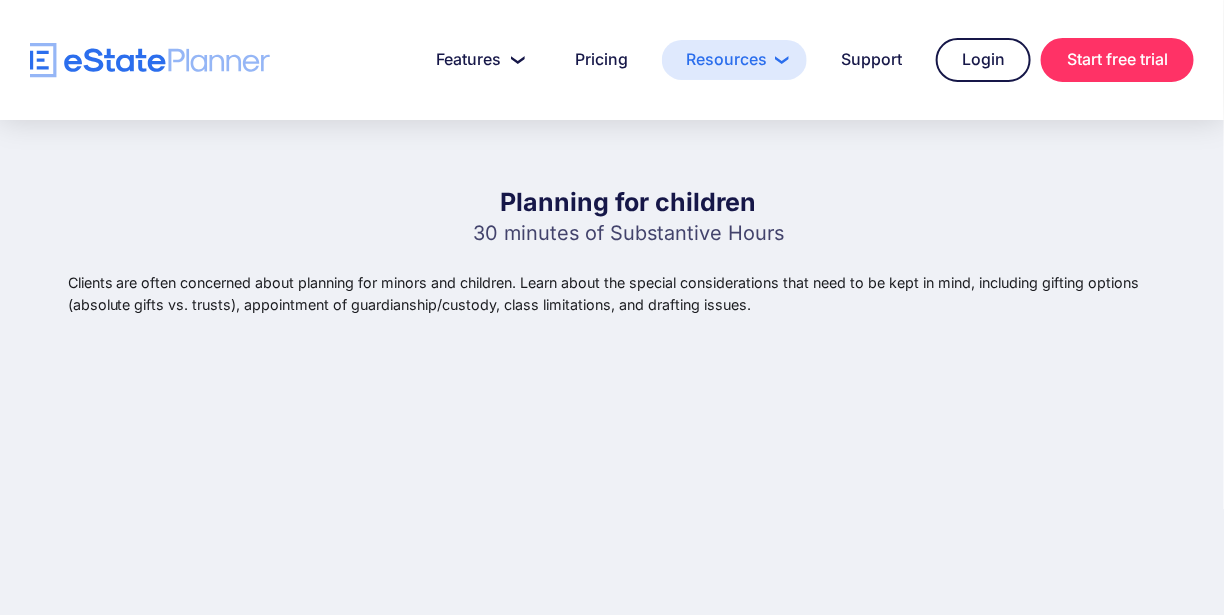 click on "Resources" at bounding box center [734, 60] 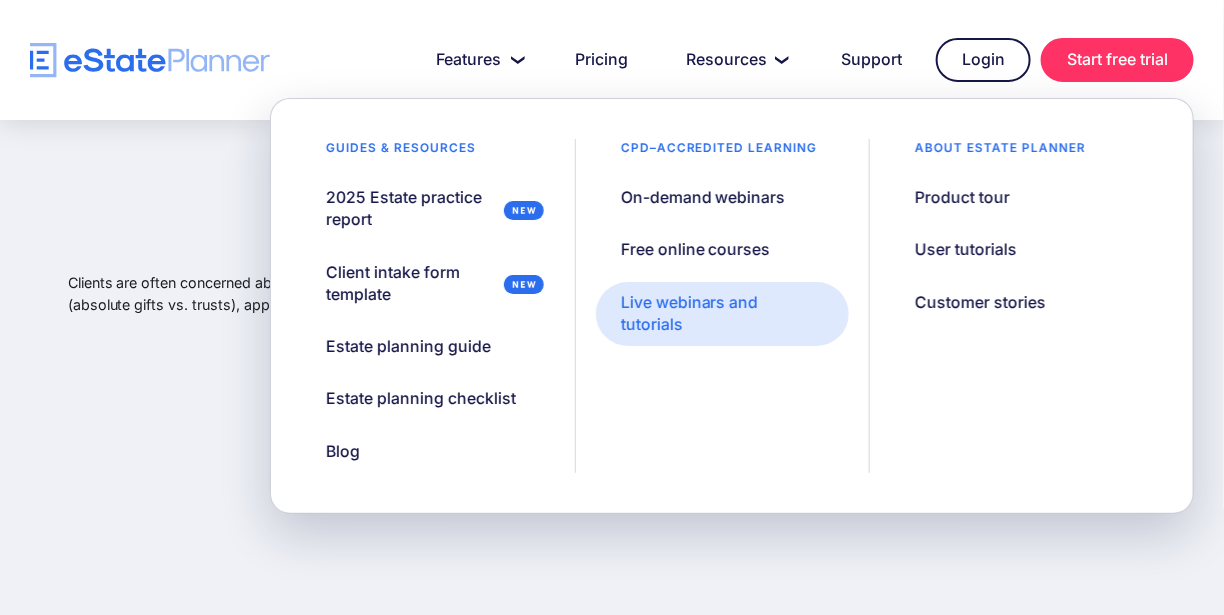 click on "Live webinars and tutorials" at bounding box center (722, 314) 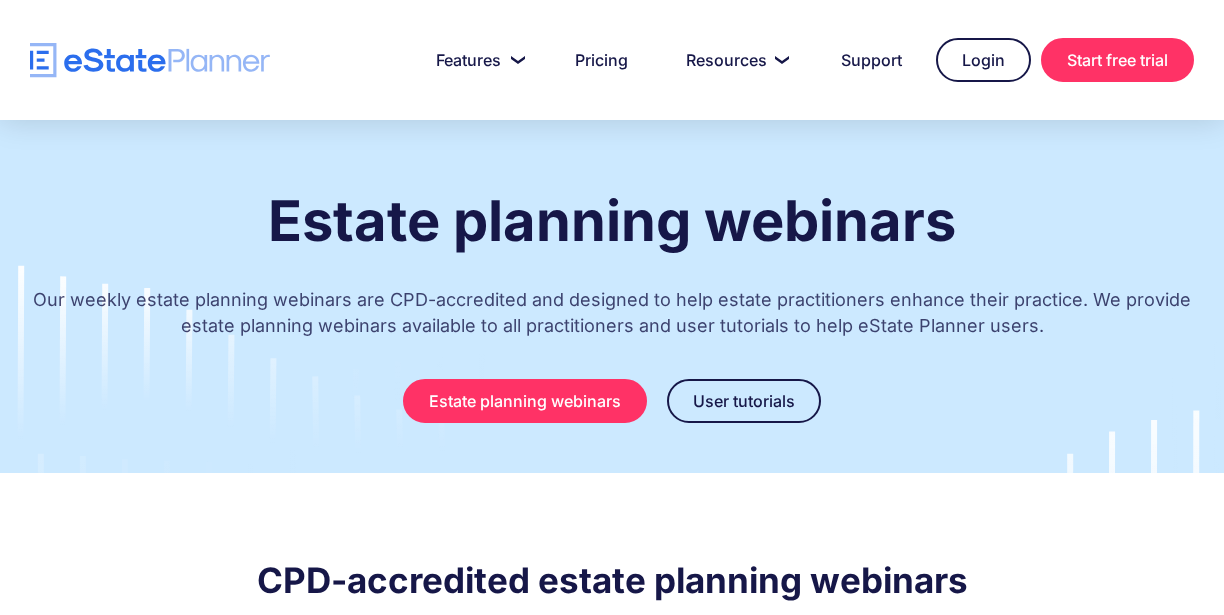 scroll, scrollTop: 0, scrollLeft: 0, axis: both 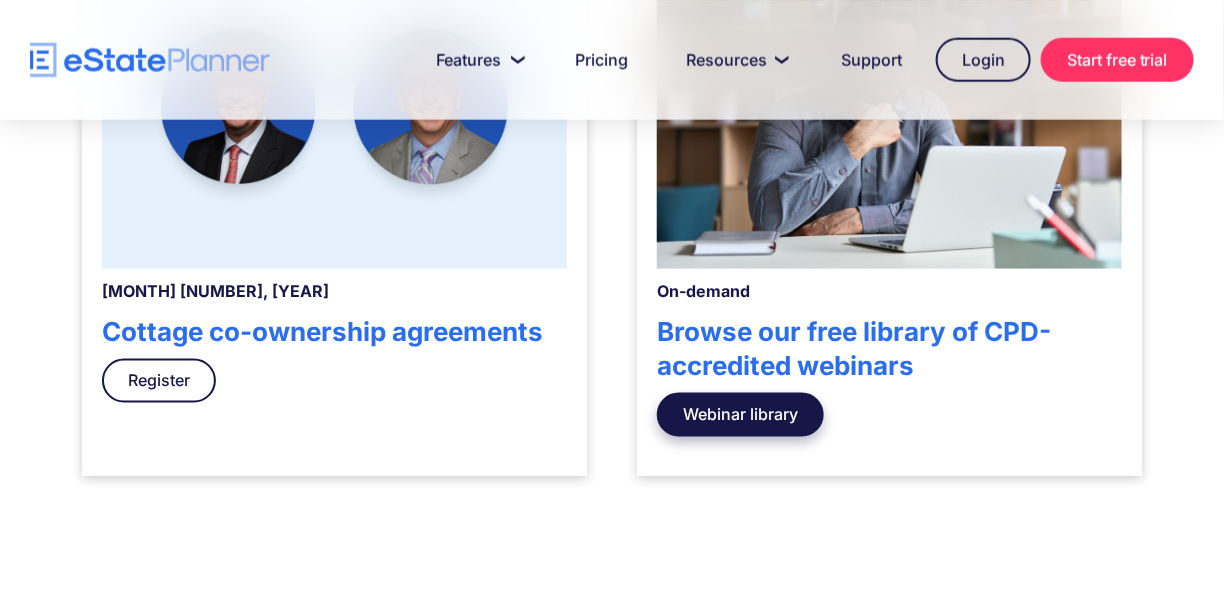 click on "Webinar library" at bounding box center [740, 415] 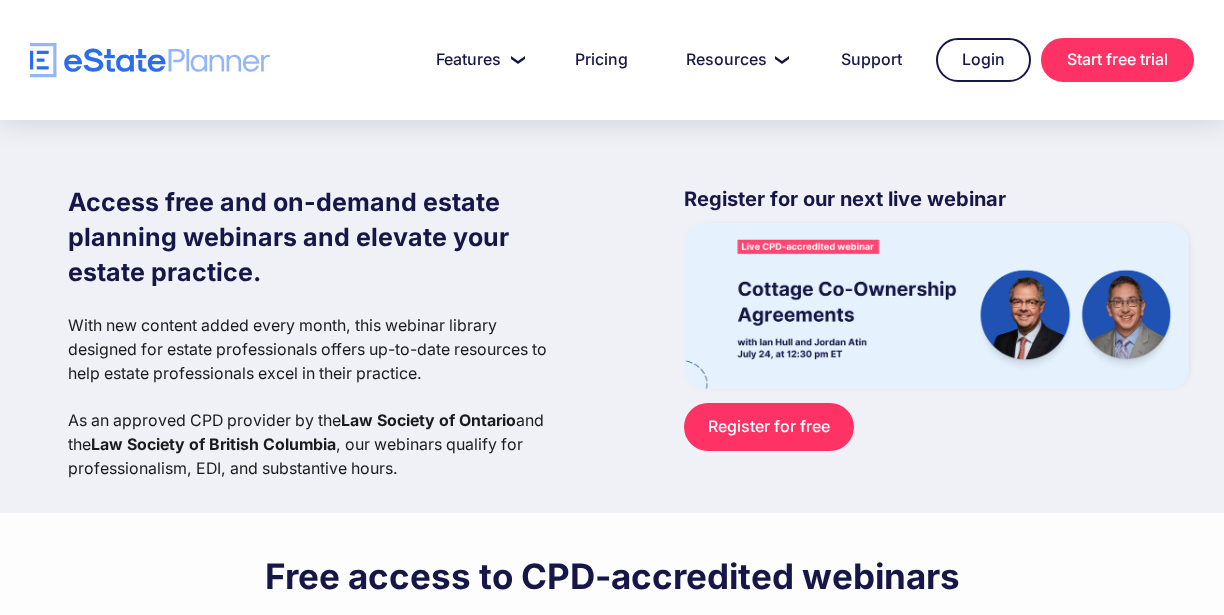 scroll, scrollTop: 0, scrollLeft: 0, axis: both 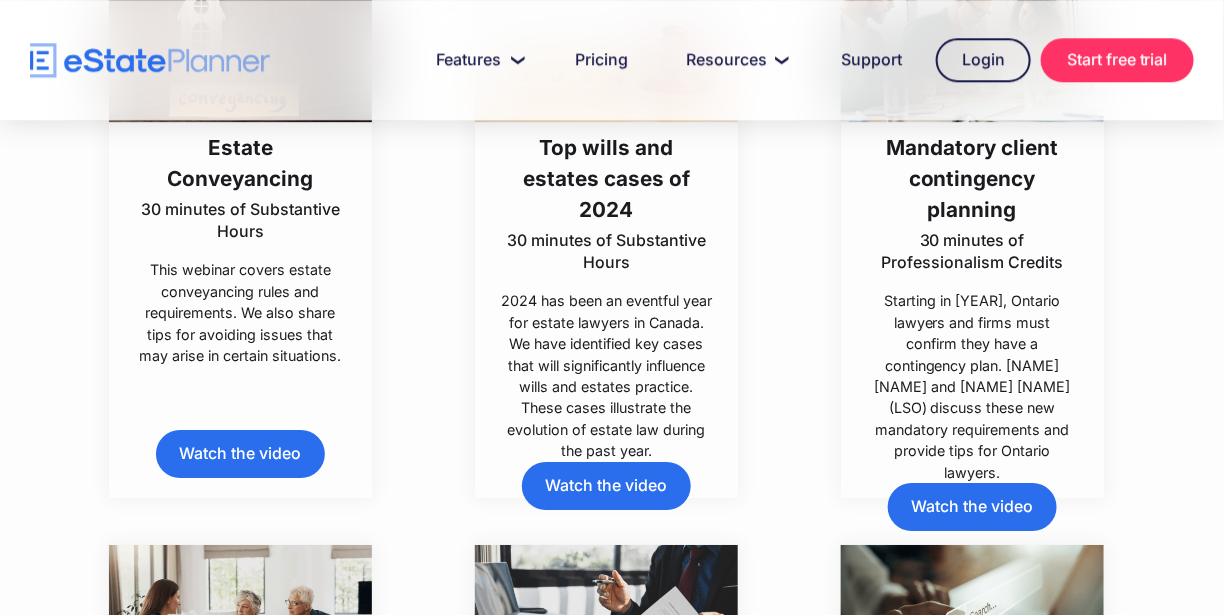 click on "Watch the video" at bounding box center (973, 507) 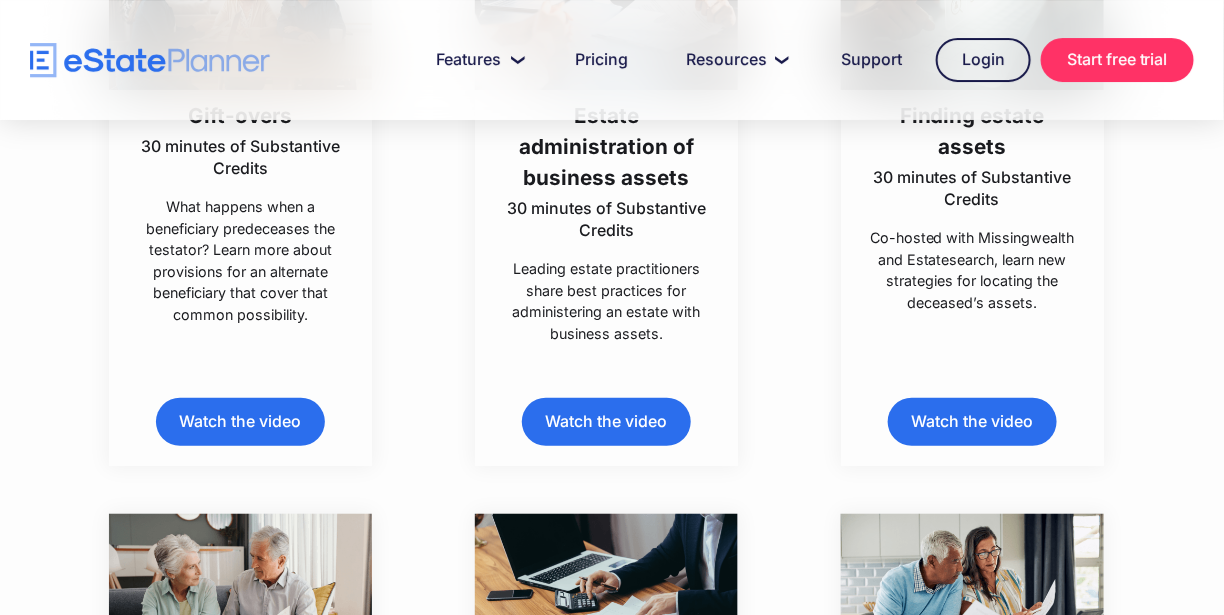 scroll, scrollTop: 2493, scrollLeft: 0, axis: vertical 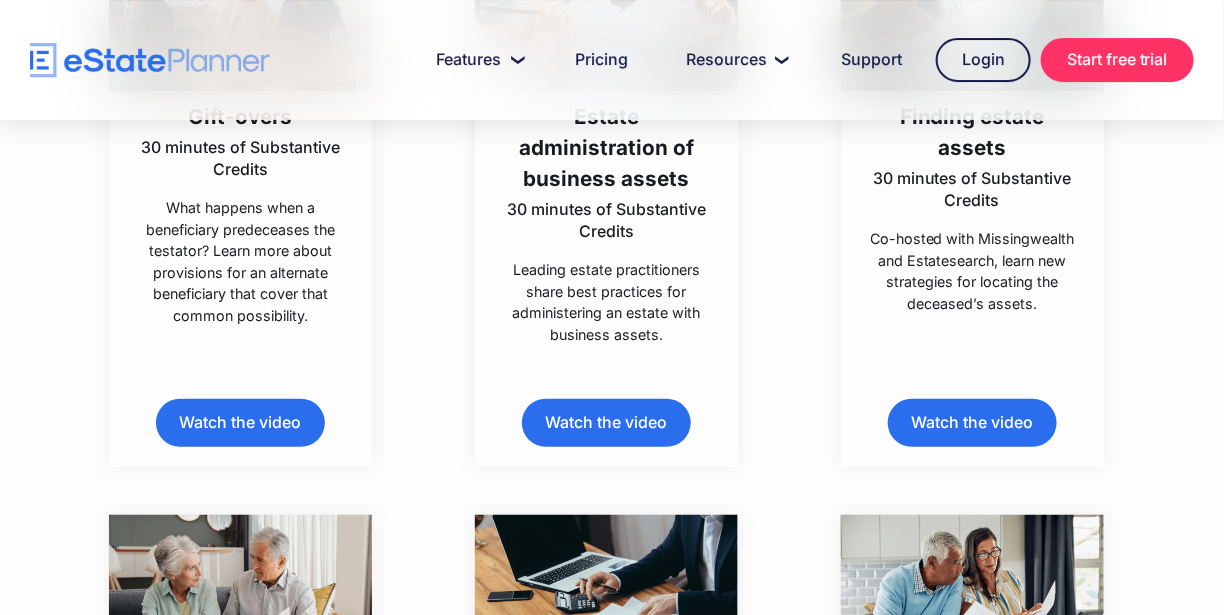 click on "Watch the video" at bounding box center [607, 423] 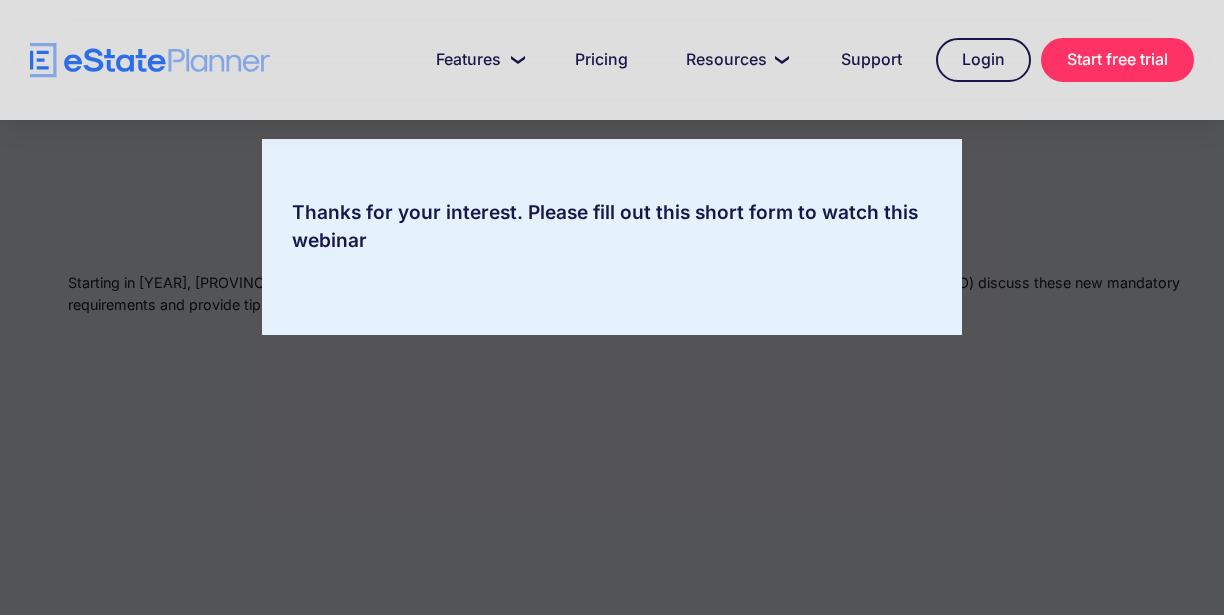 scroll, scrollTop: 0, scrollLeft: 0, axis: both 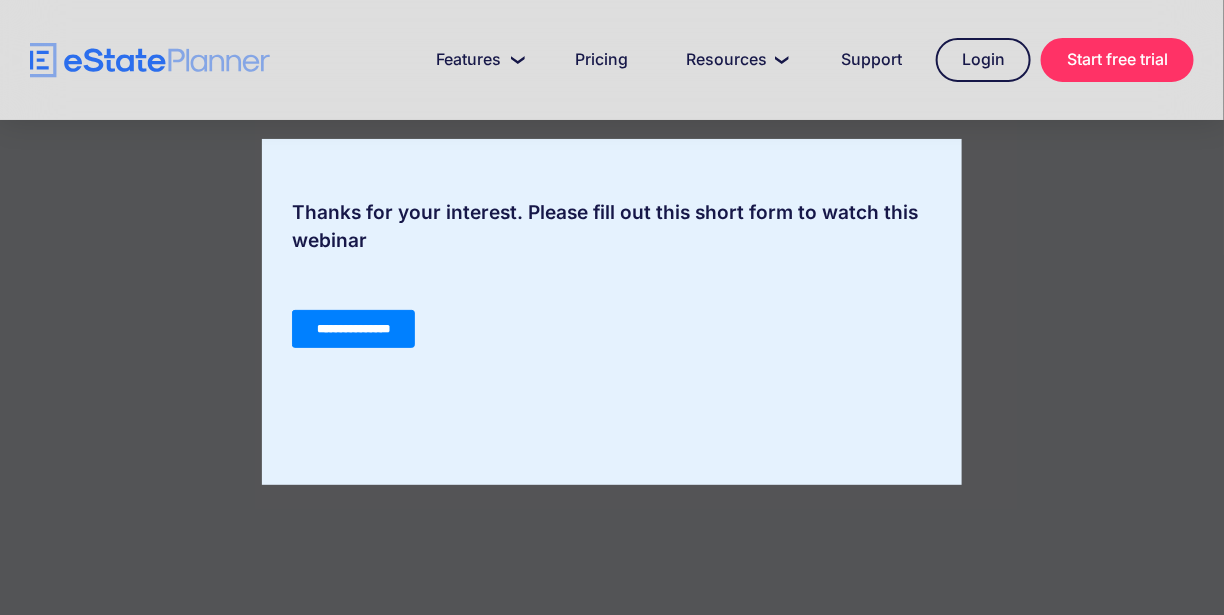 click on "**********" at bounding box center (352, 328) 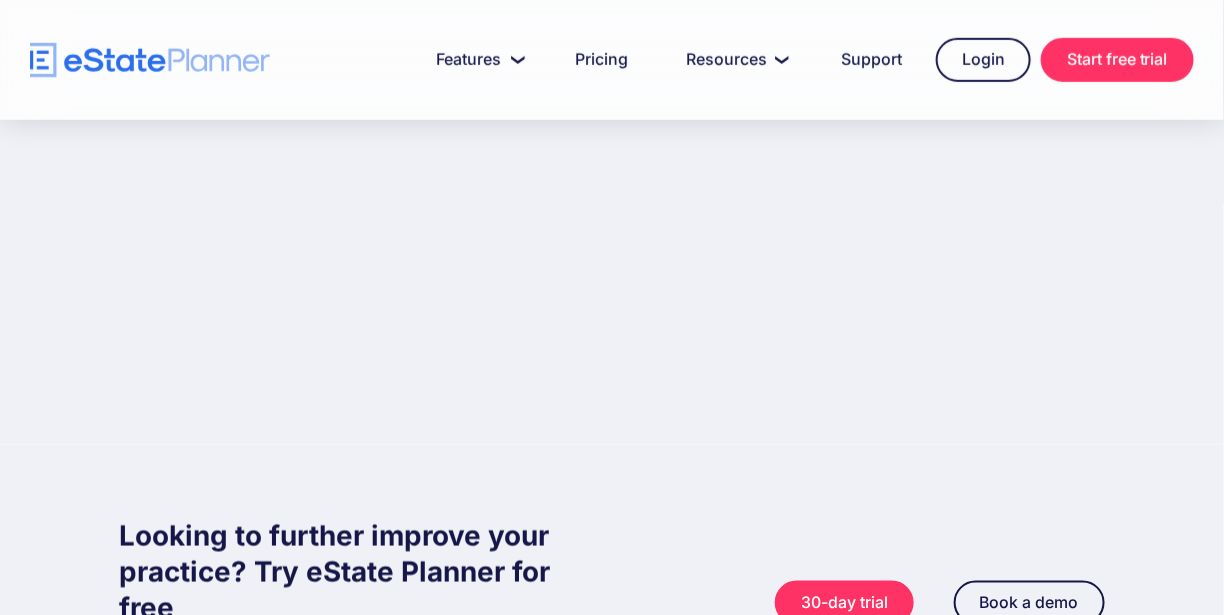scroll, scrollTop: 565, scrollLeft: 0, axis: vertical 